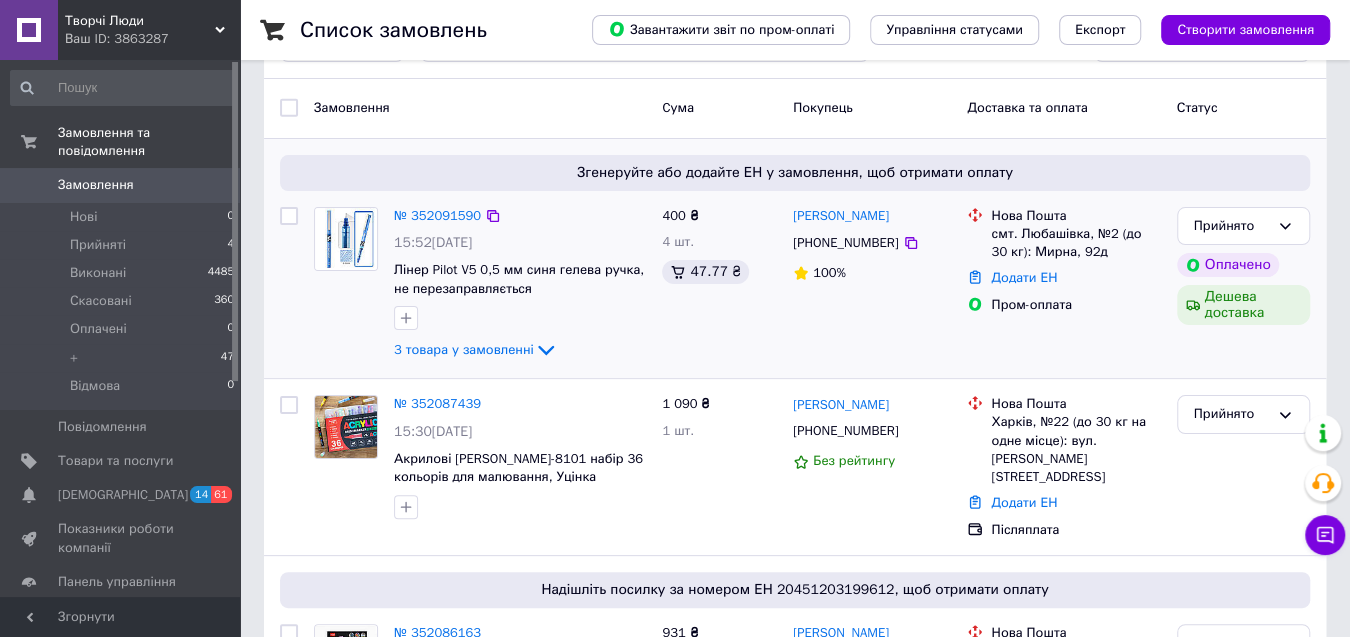 scroll, scrollTop: 110, scrollLeft: 0, axis: vertical 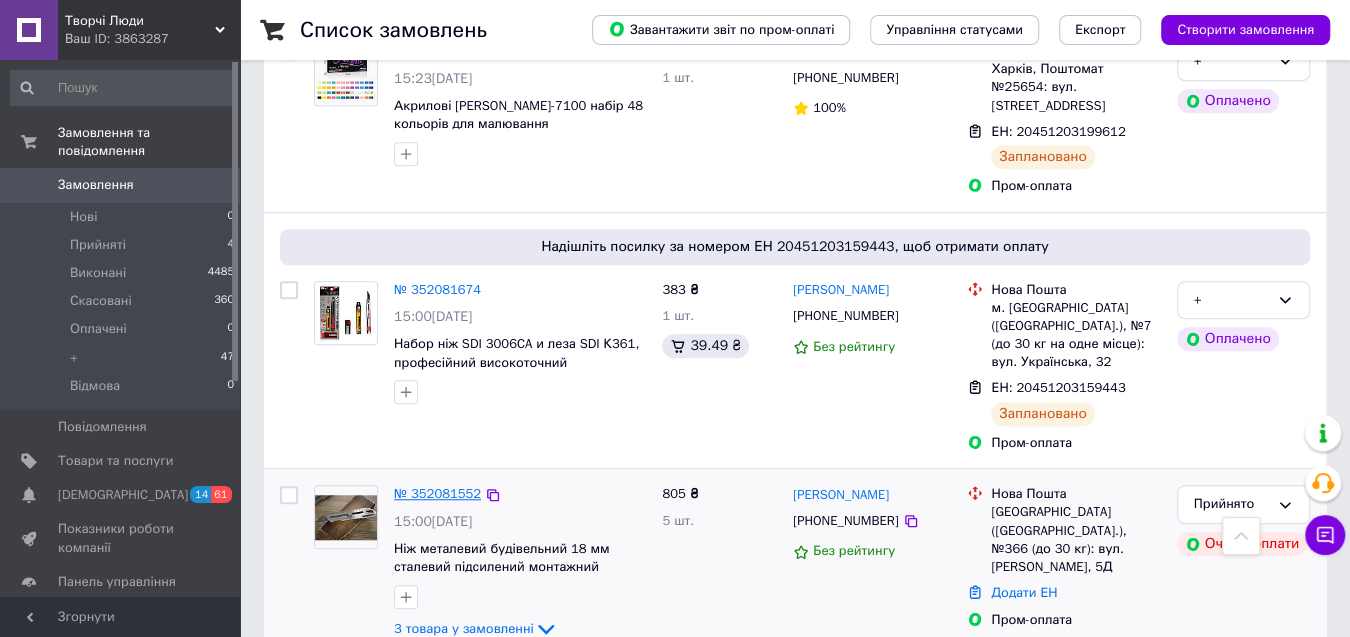 click on "№ 352081552" at bounding box center (437, 493) 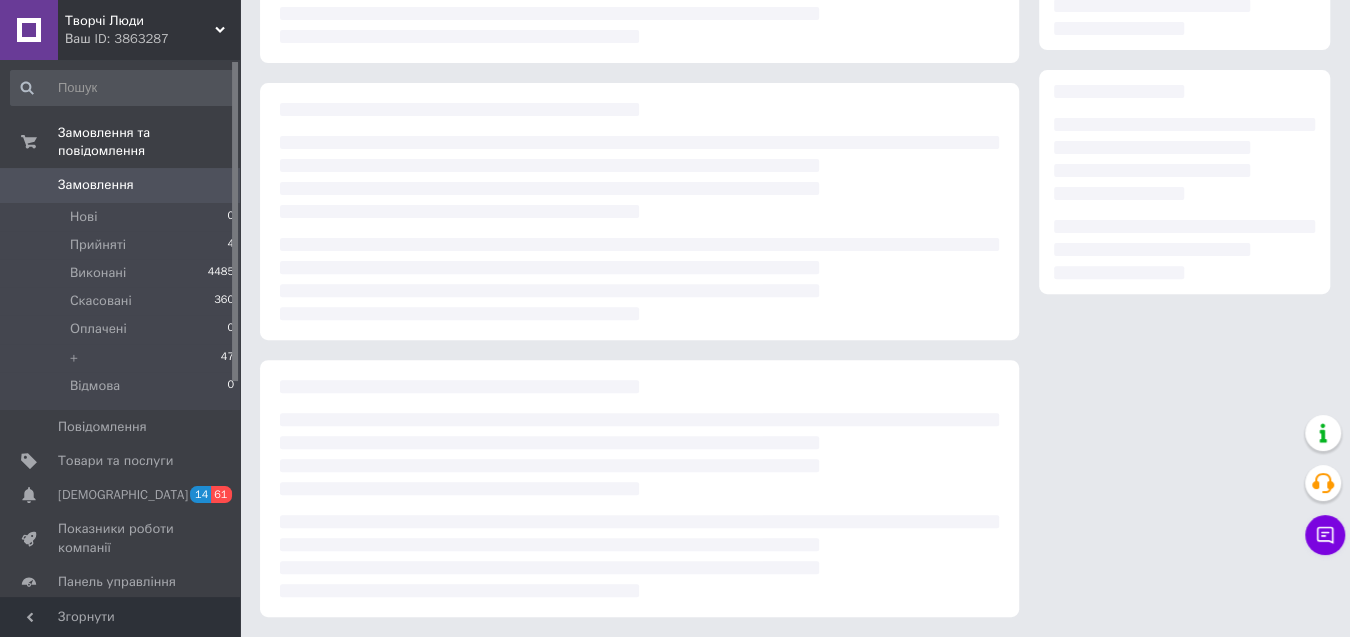 scroll, scrollTop: 0, scrollLeft: 0, axis: both 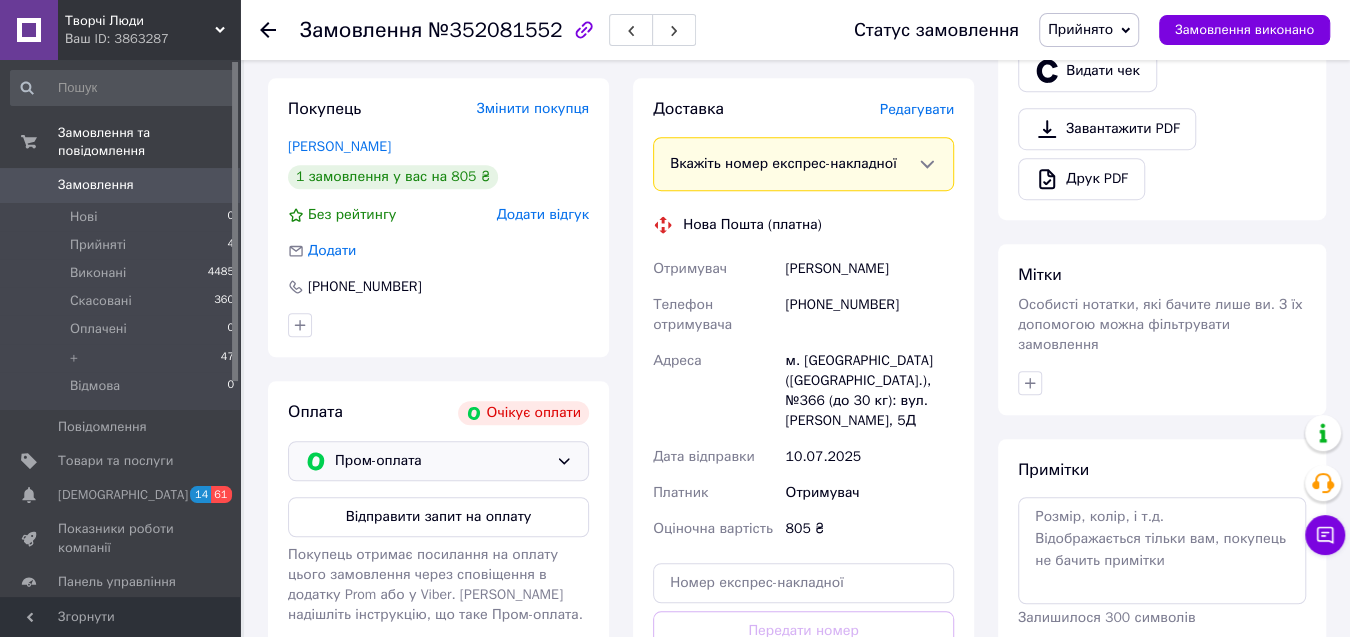 click on "Пром-оплата" at bounding box center [441, 461] 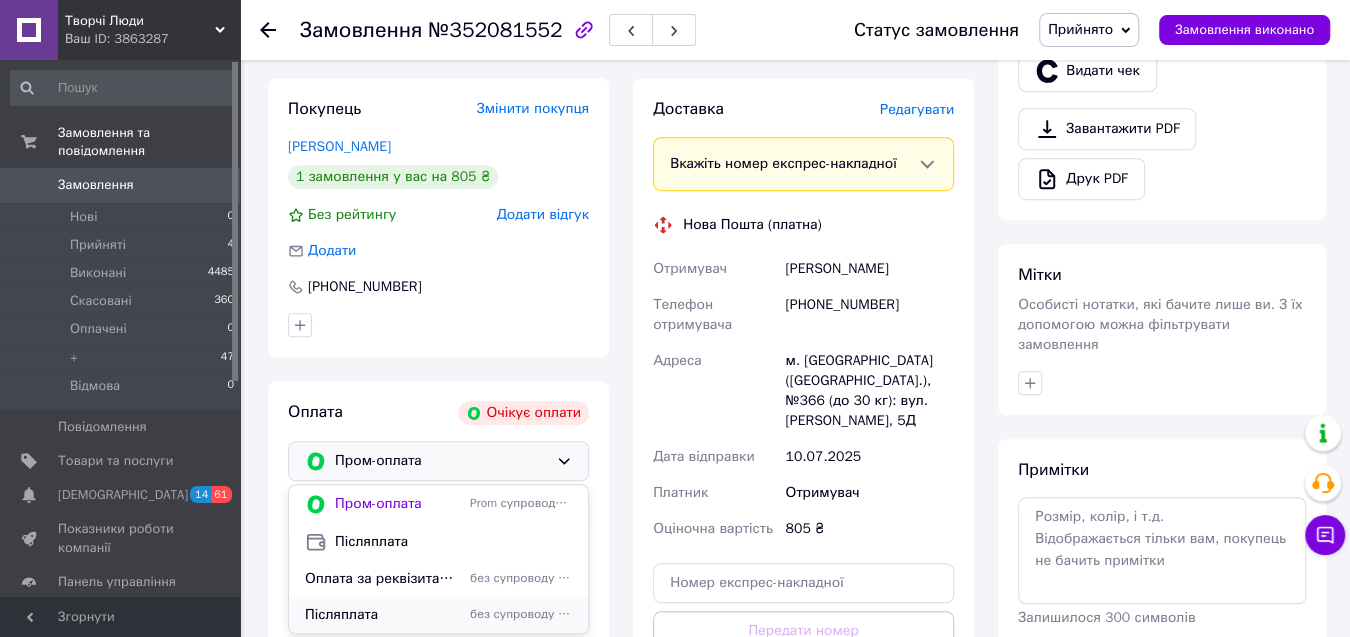 click on "Післяплата" at bounding box center (383, 615) 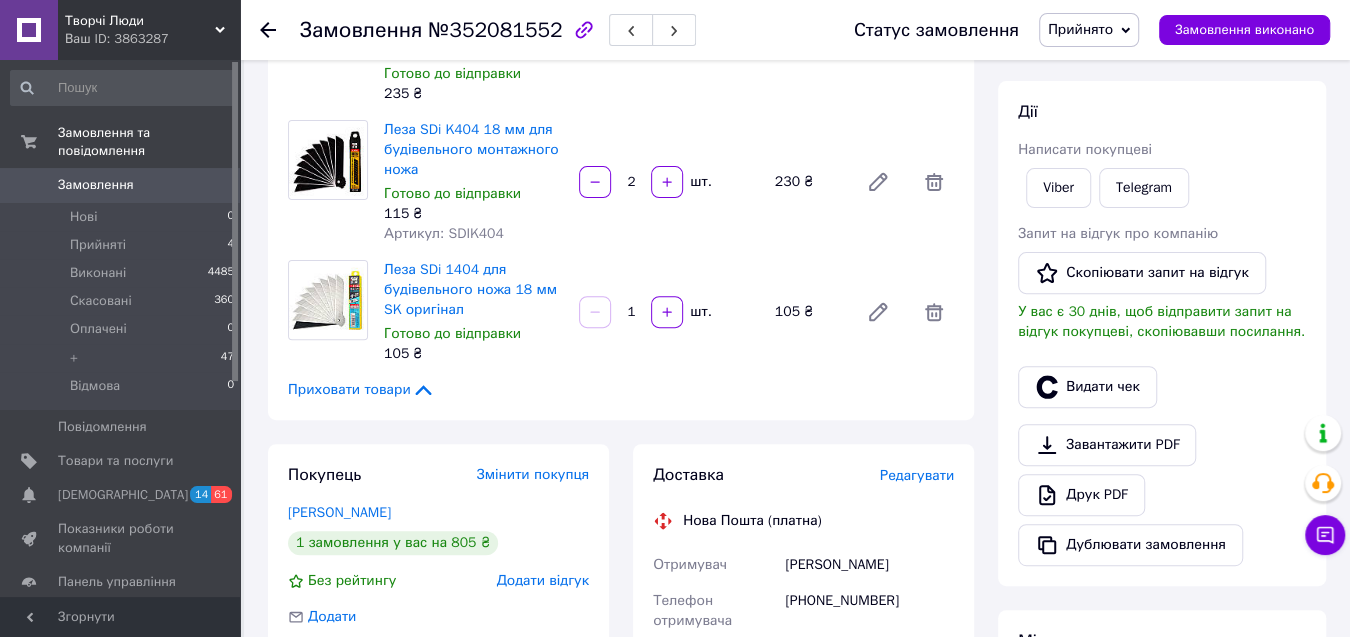 scroll, scrollTop: 327, scrollLeft: 0, axis: vertical 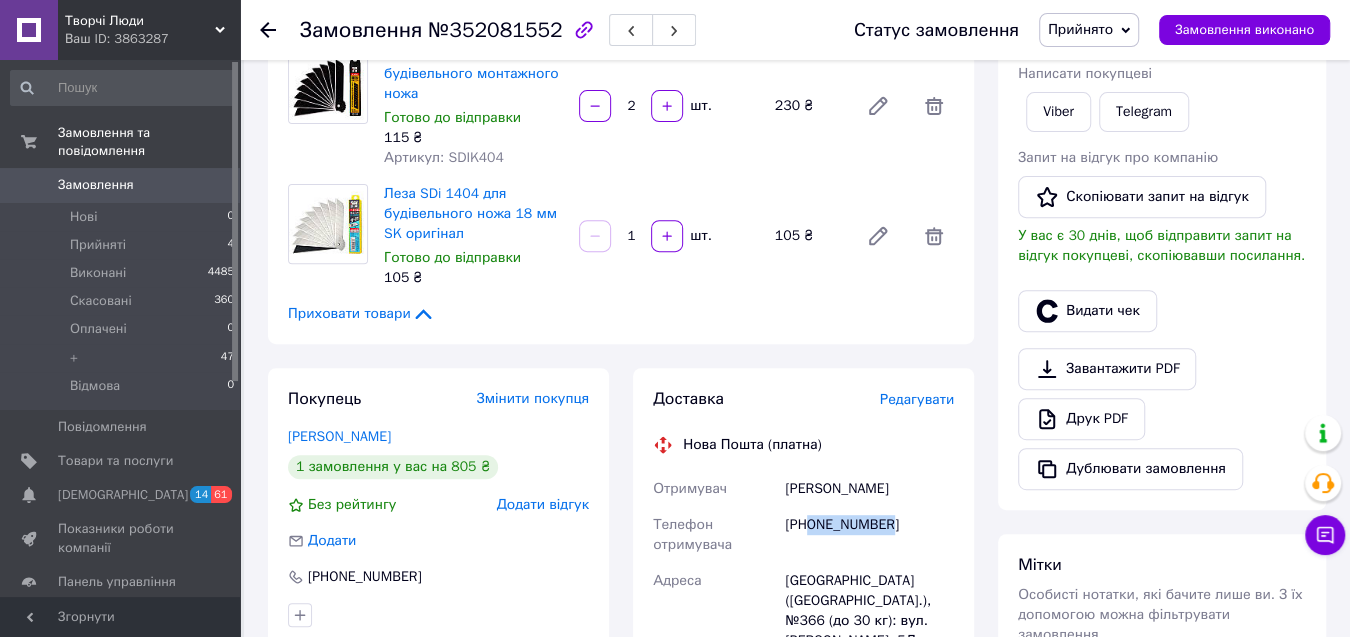 drag, startPoint x: 812, startPoint y: 509, endPoint x: 898, endPoint y: 490, distance: 88.07383 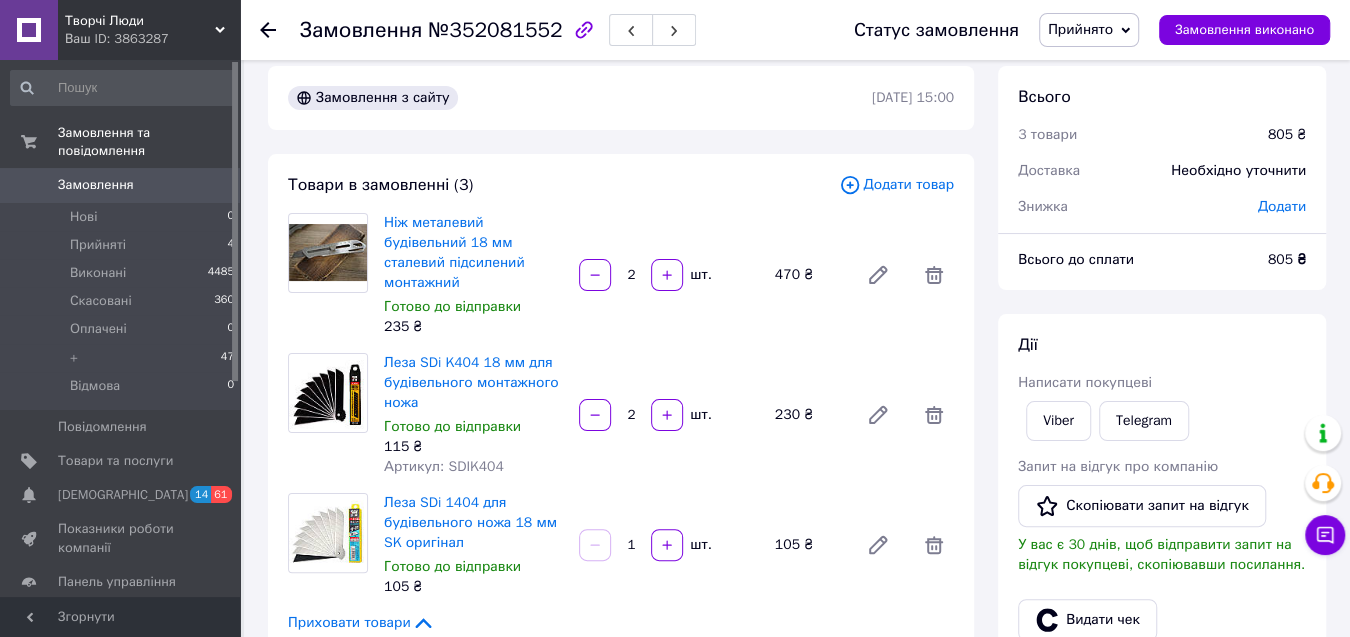 scroll, scrollTop: 0, scrollLeft: 0, axis: both 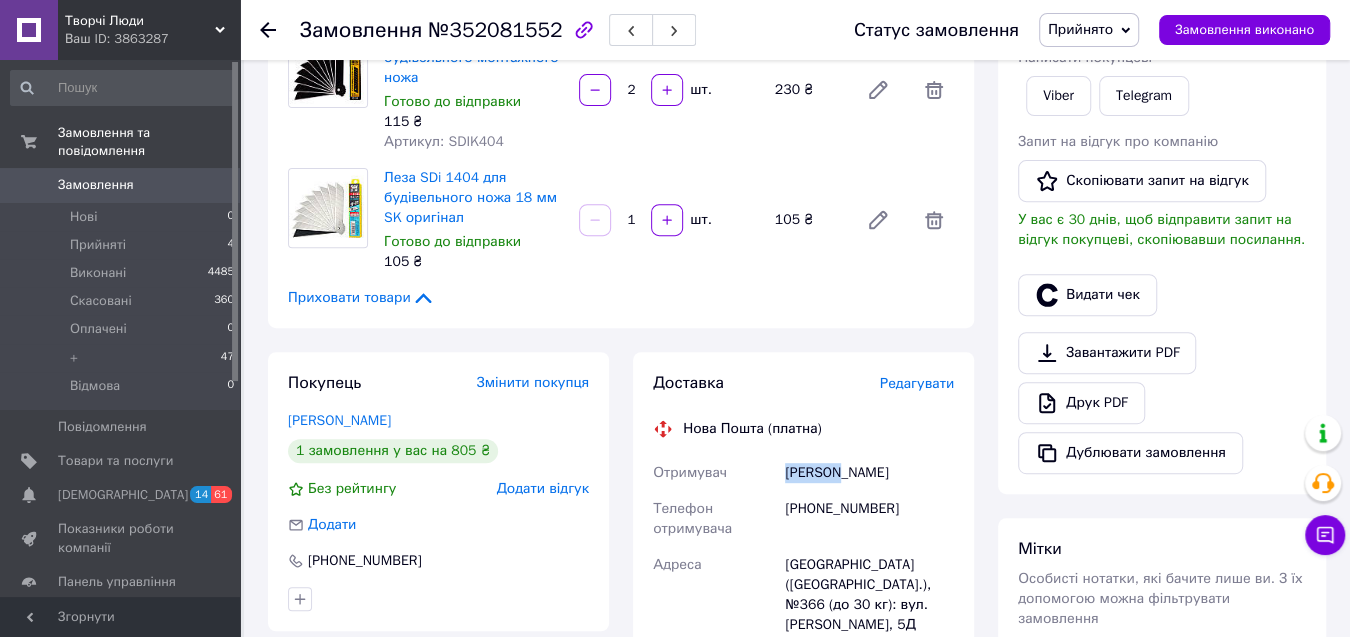 drag, startPoint x: 774, startPoint y: 455, endPoint x: 836, endPoint y: 462, distance: 62.39391 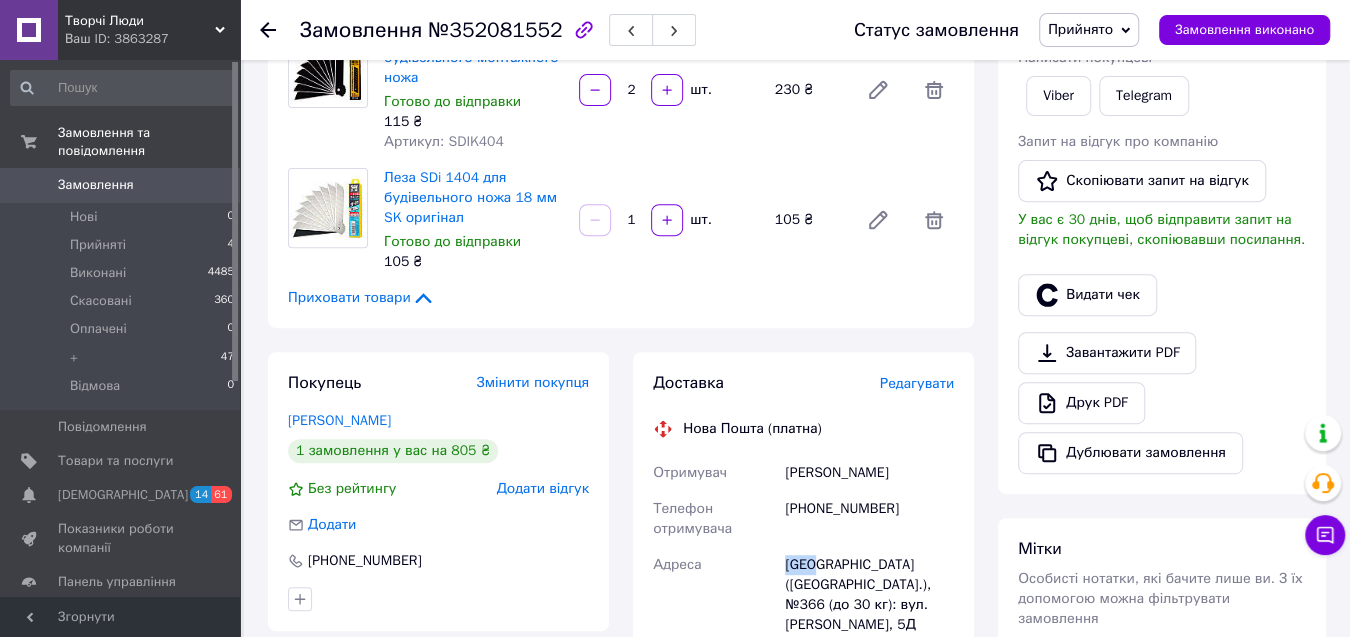 drag, startPoint x: 761, startPoint y: 545, endPoint x: 810, endPoint y: 536, distance: 49.819675 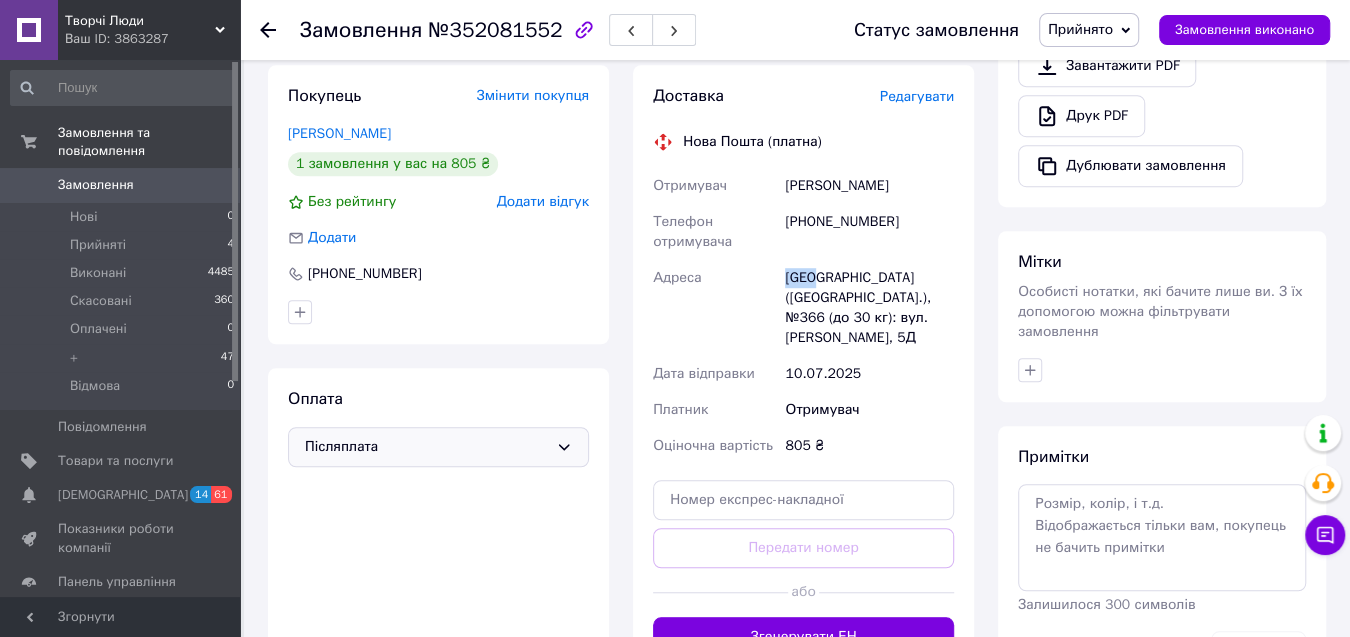 scroll, scrollTop: 634, scrollLeft: 0, axis: vertical 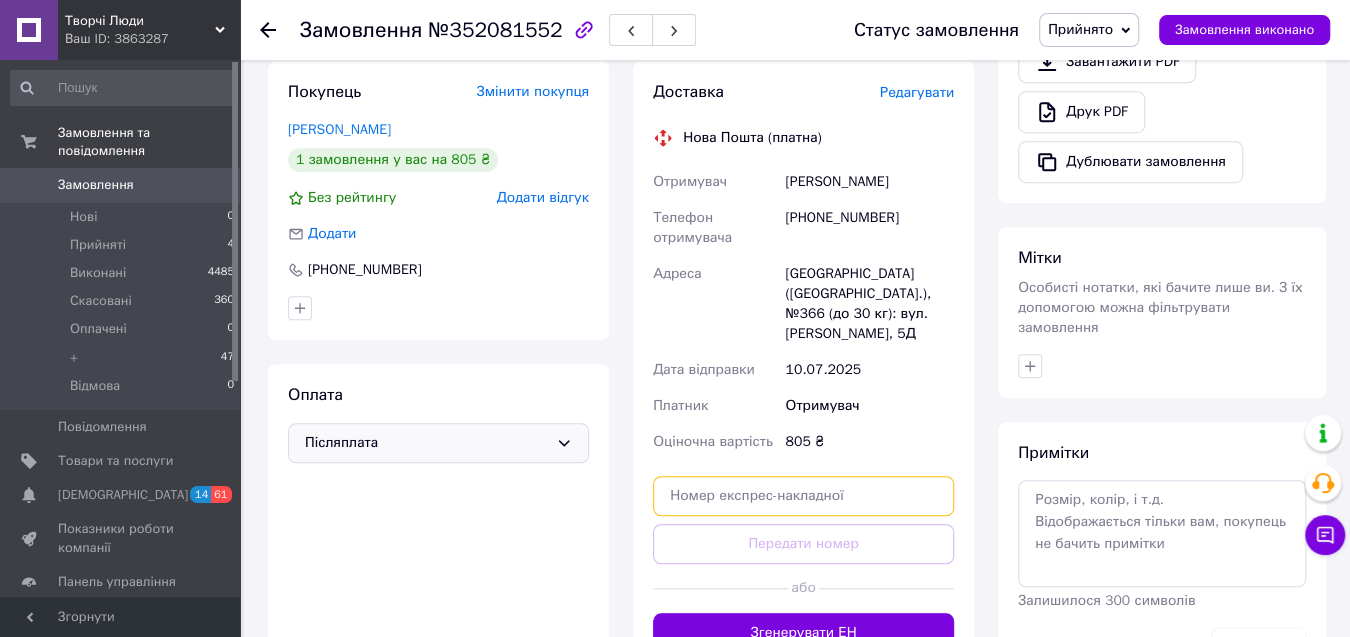 click at bounding box center [803, 496] 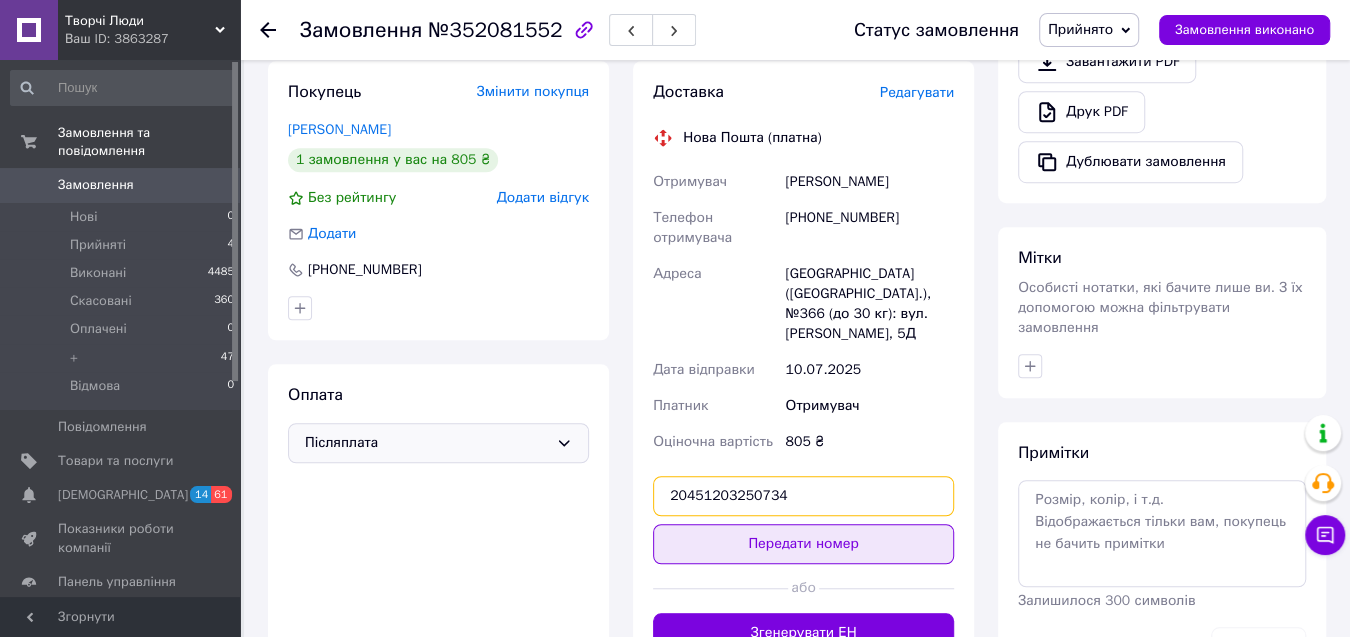 type on "20451203250734" 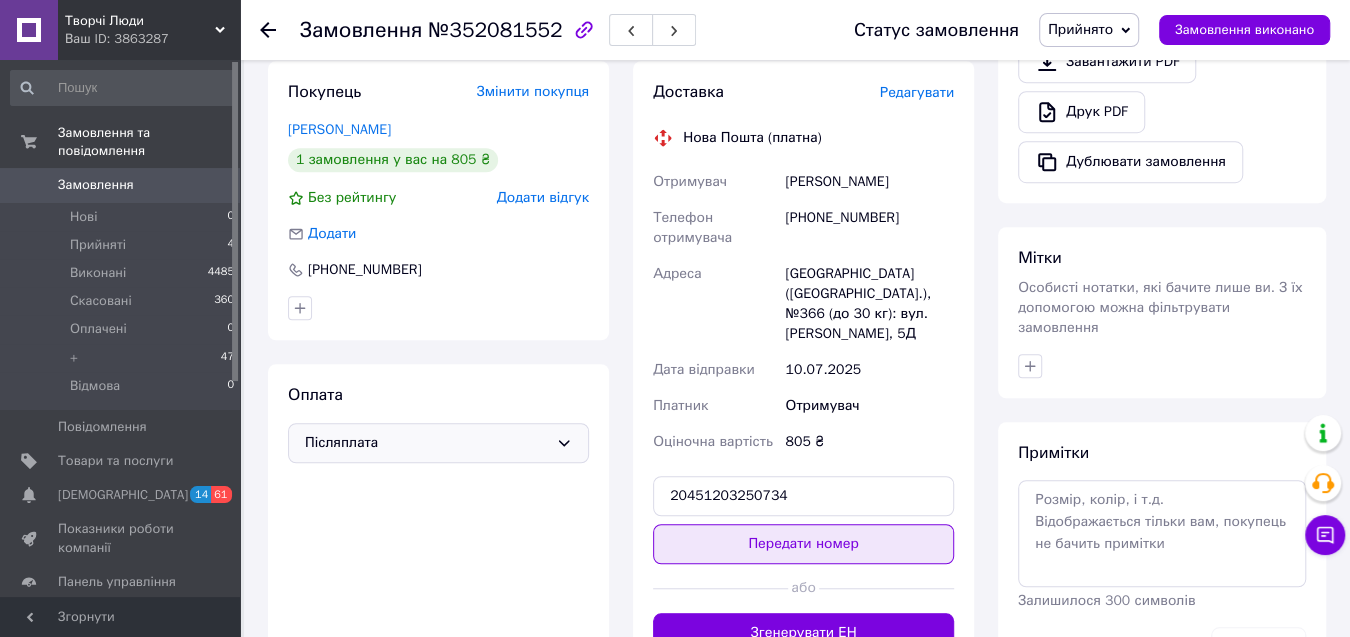click on "Передати номер" at bounding box center (803, 544) 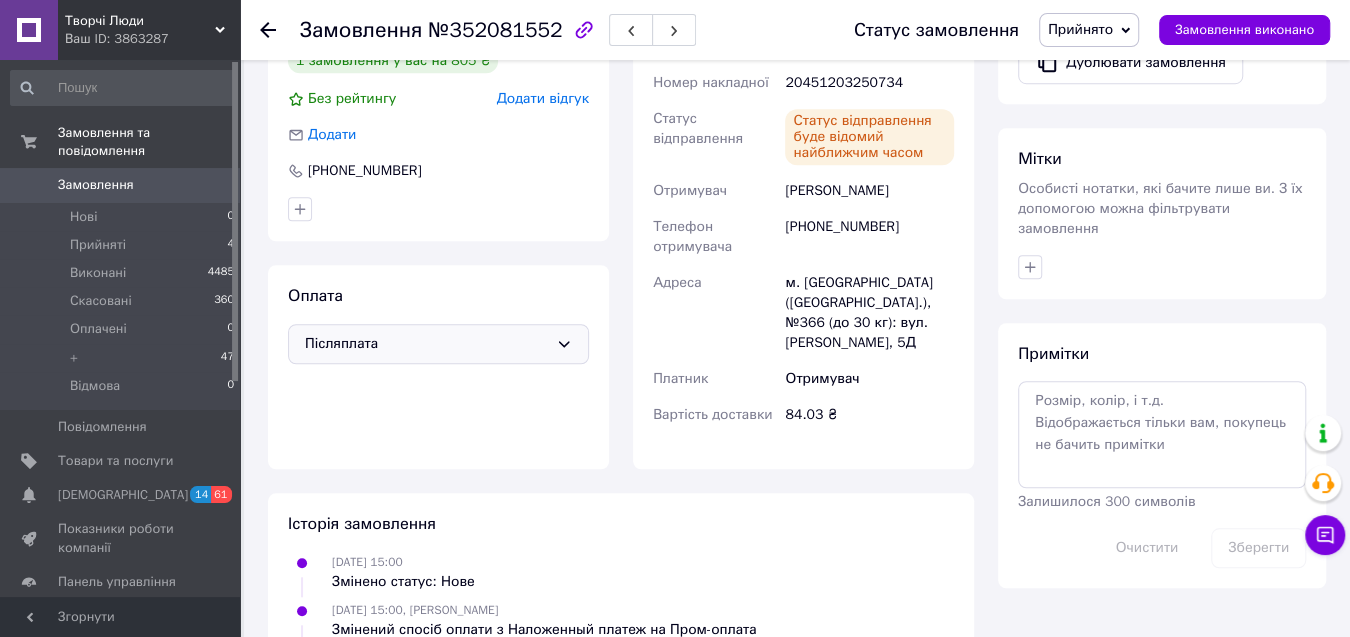 scroll, scrollTop: 755, scrollLeft: 0, axis: vertical 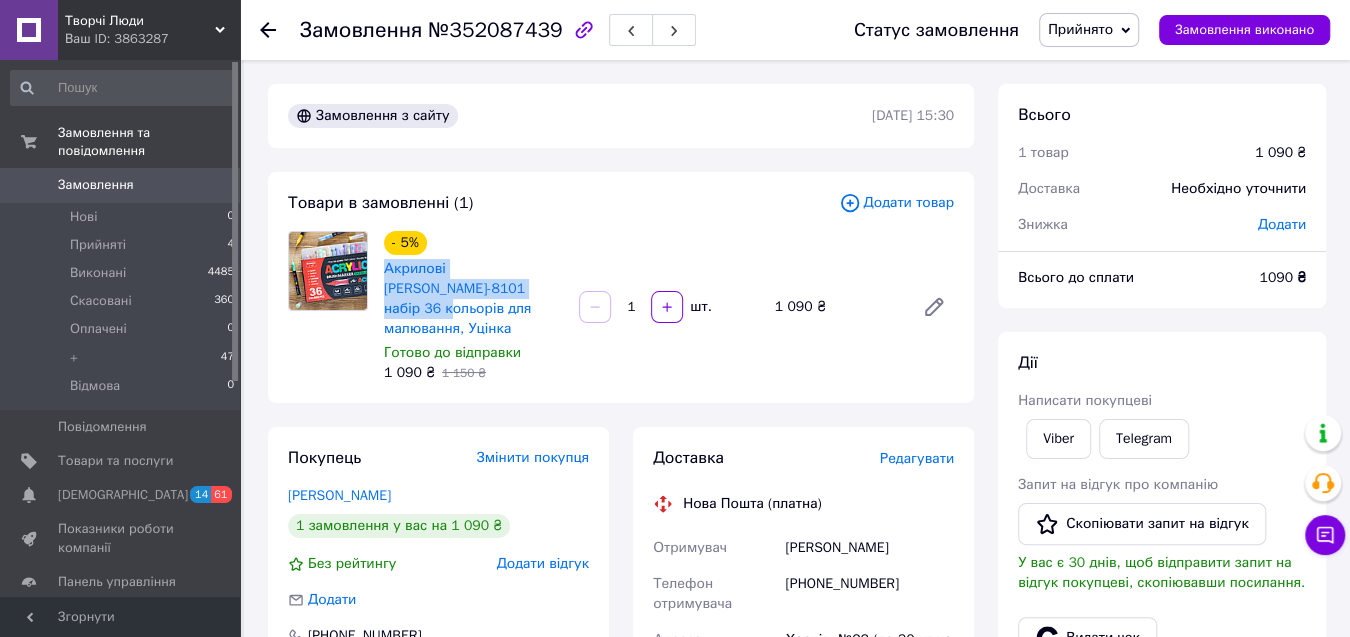 drag, startPoint x: 384, startPoint y: 264, endPoint x: 533, endPoint y: 283, distance: 150.20653 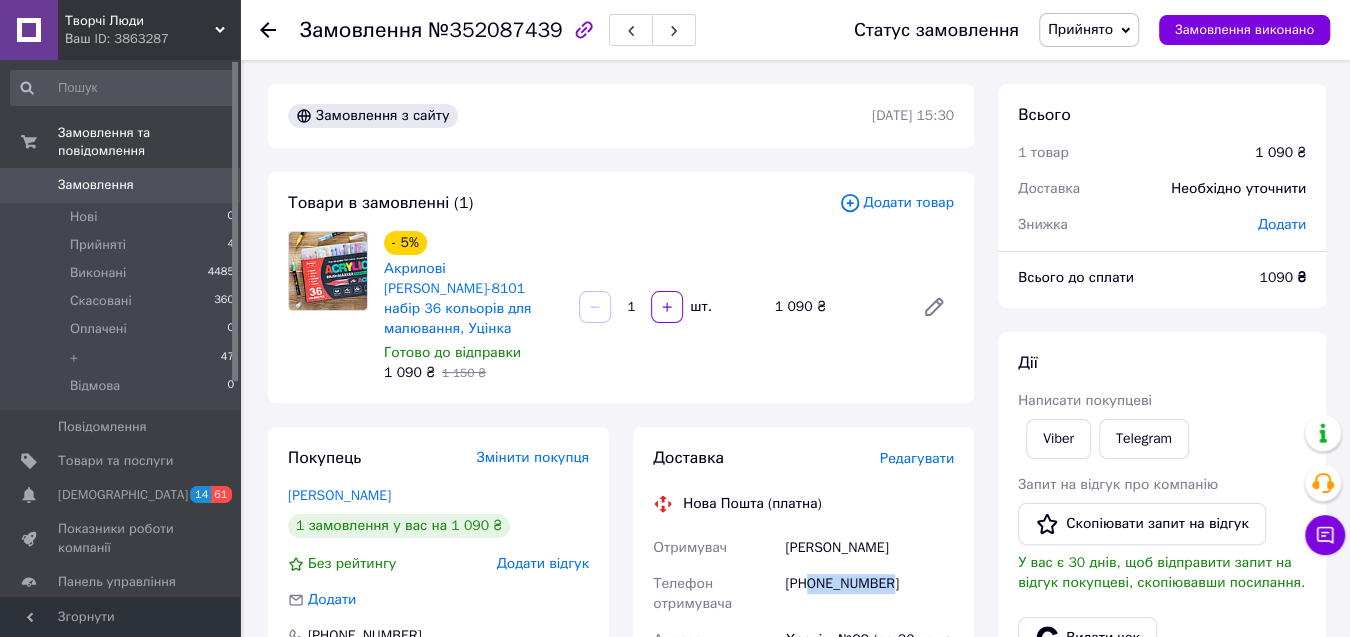 drag, startPoint x: 808, startPoint y: 583, endPoint x: 886, endPoint y: 579, distance: 78.10249 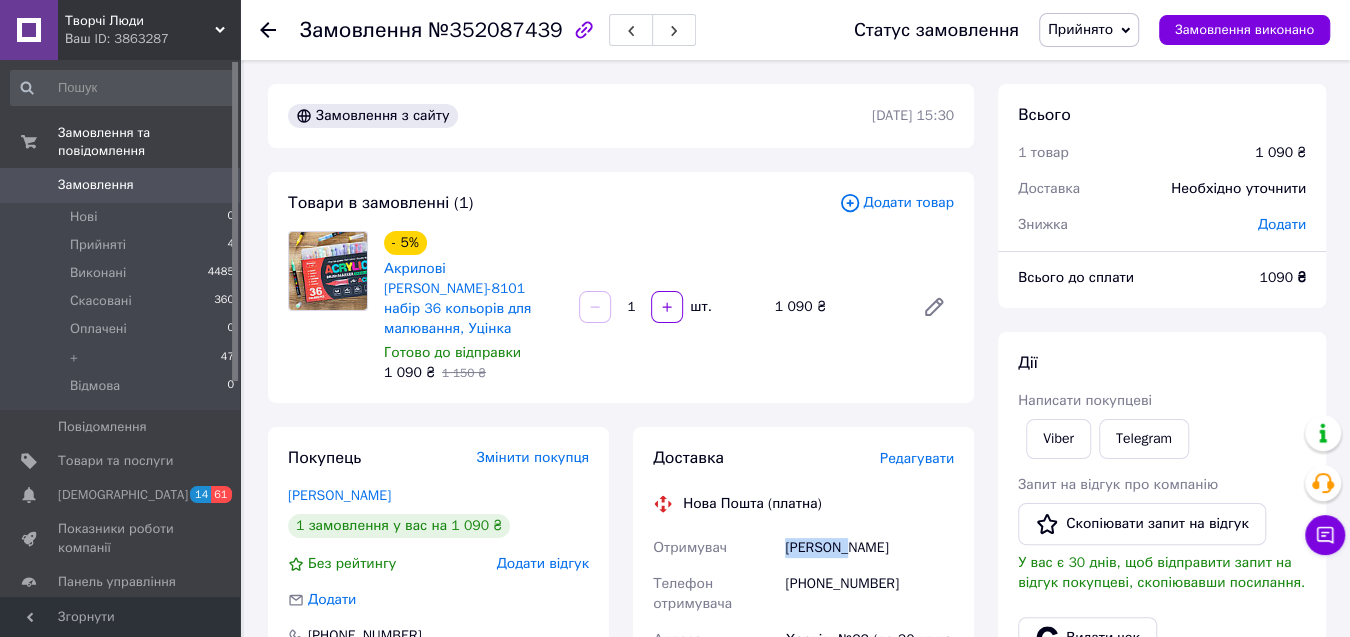 drag, startPoint x: 785, startPoint y: 543, endPoint x: 846, endPoint y: 546, distance: 61.073727 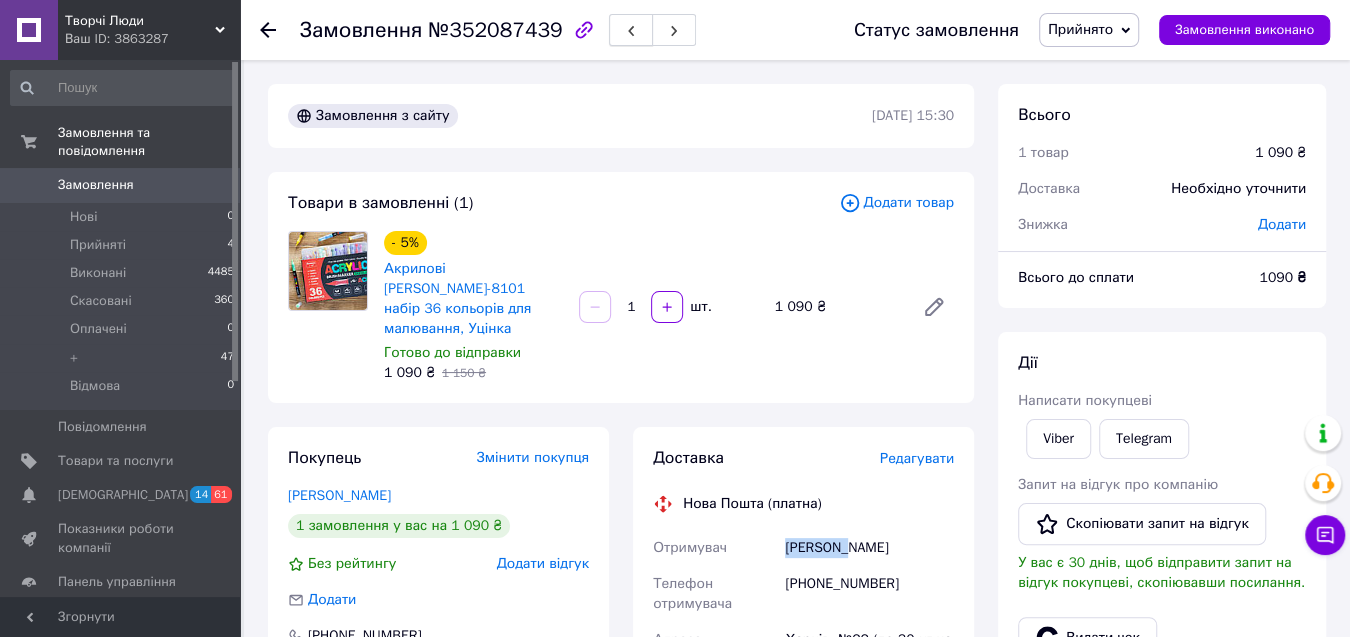 copy on "Дмитро" 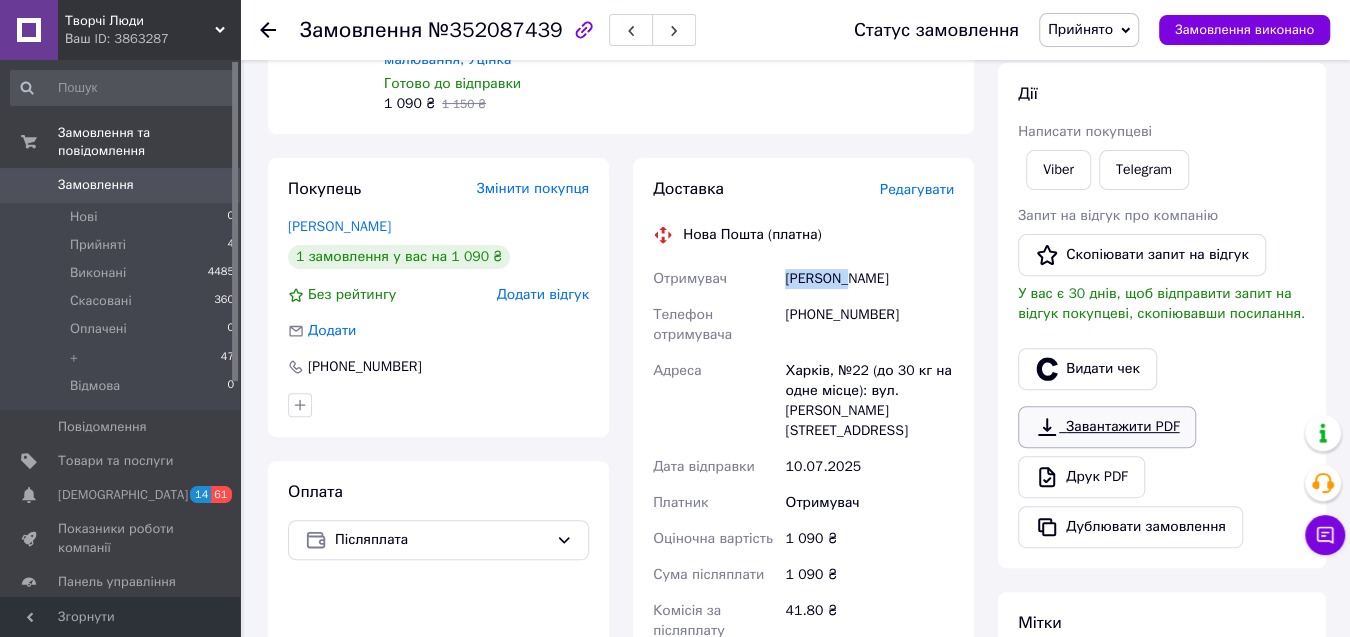 scroll, scrollTop: 289, scrollLeft: 0, axis: vertical 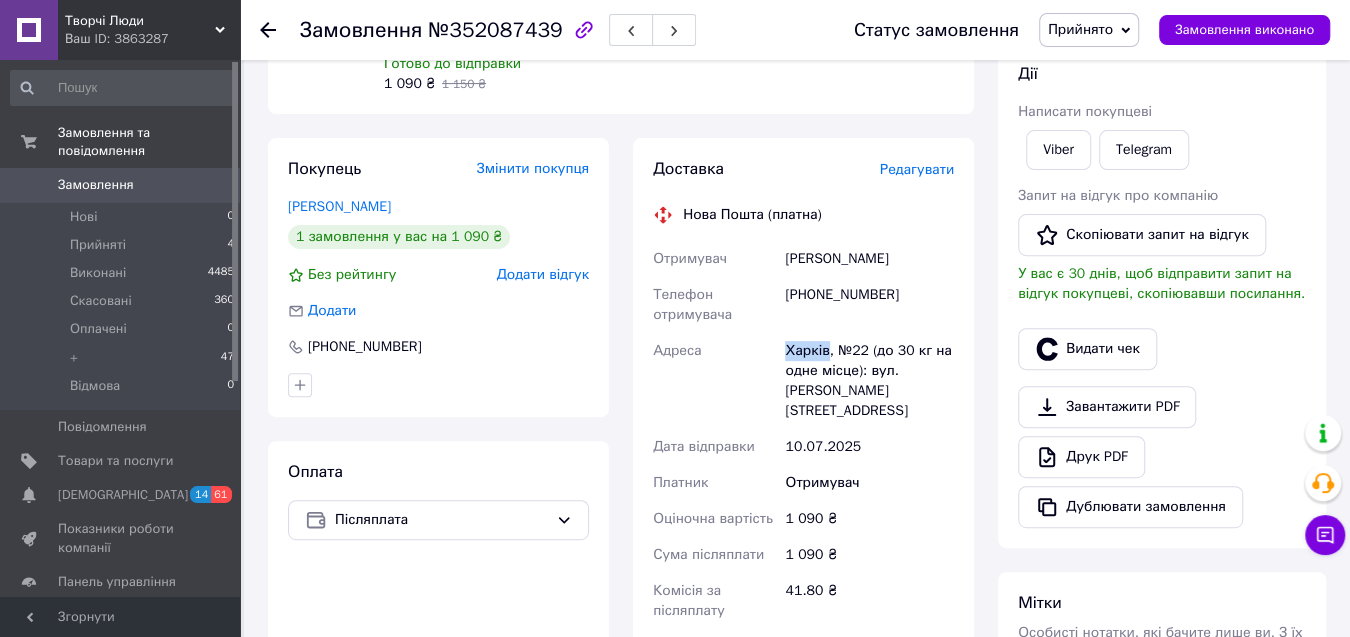 drag, startPoint x: 784, startPoint y: 350, endPoint x: 824, endPoint y: 333, distance: 43.462627 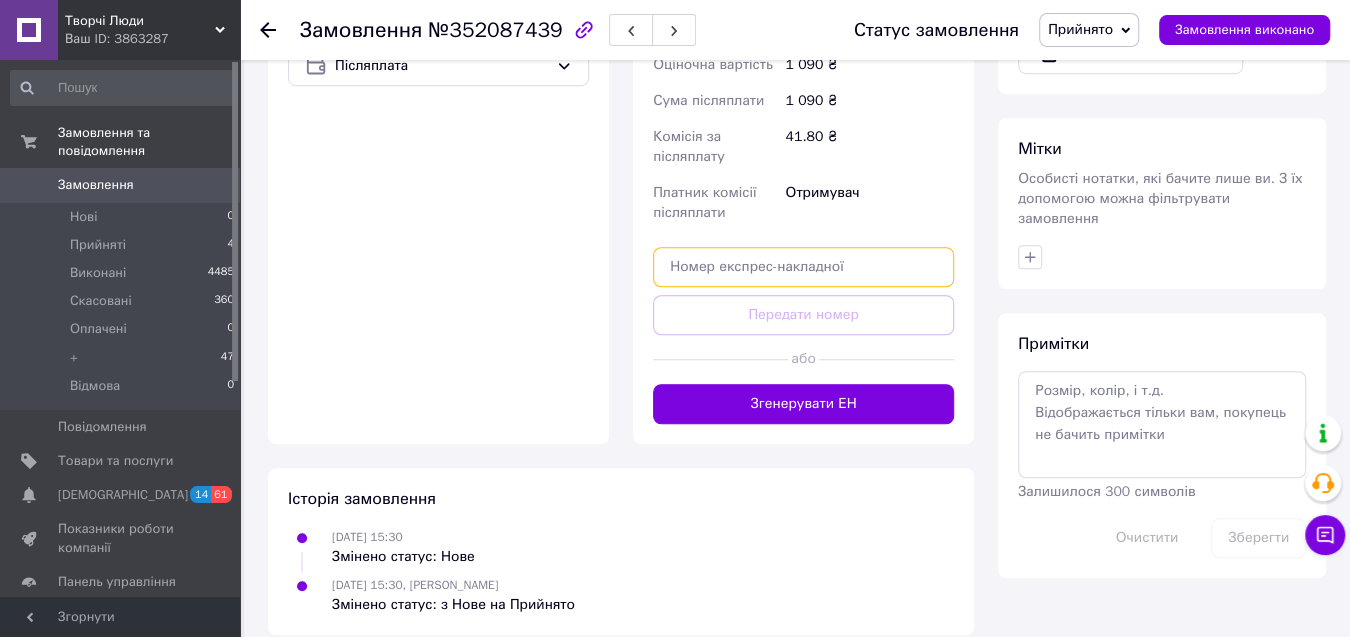 click at bounding box center (803, 267) 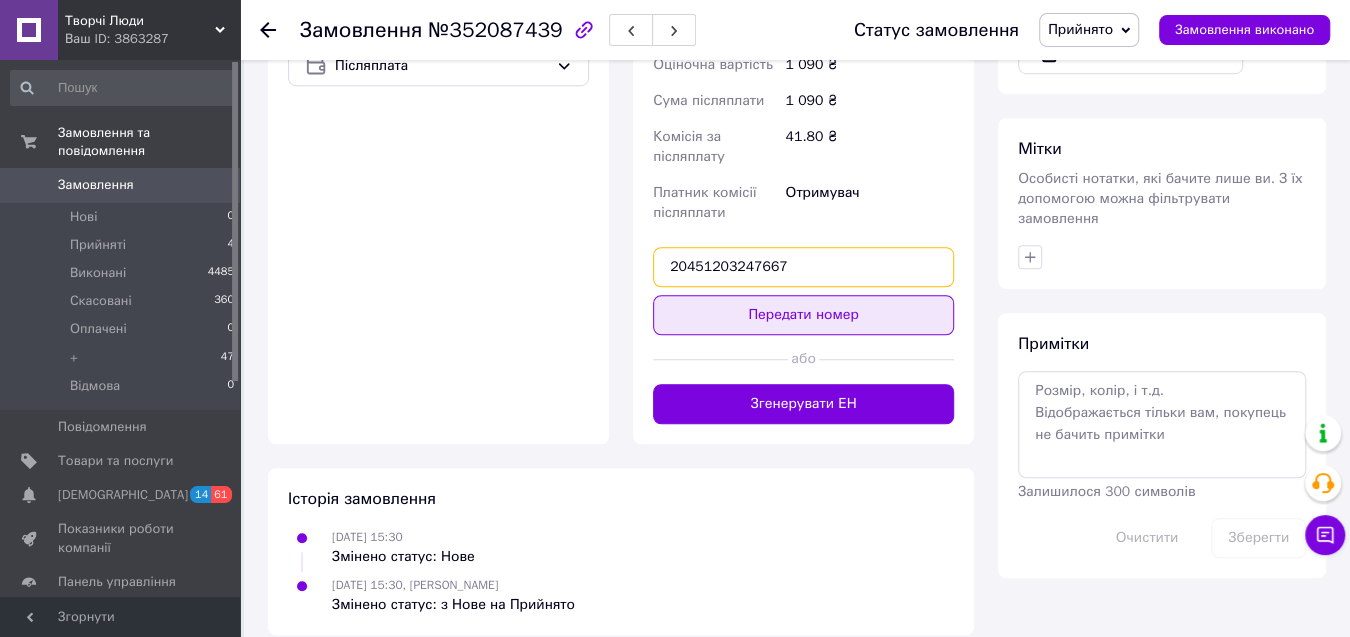 type on "20451203247667" 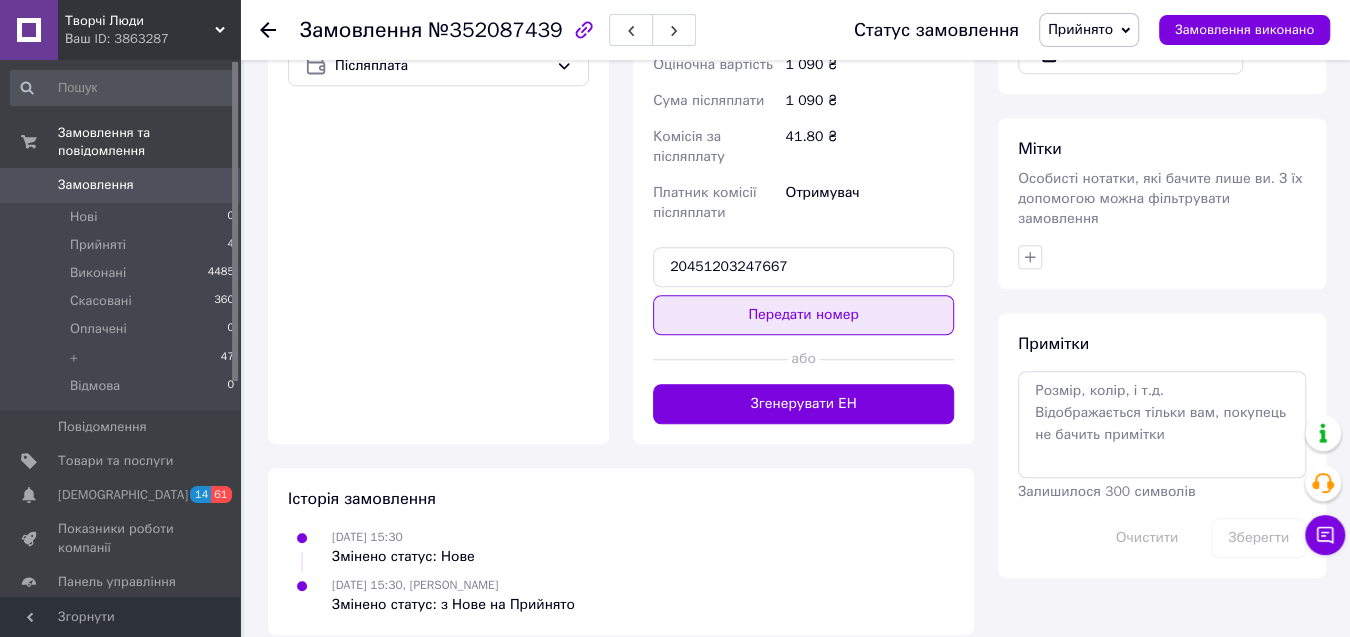 click on "Передати номер" at bounding box center [803, 315] 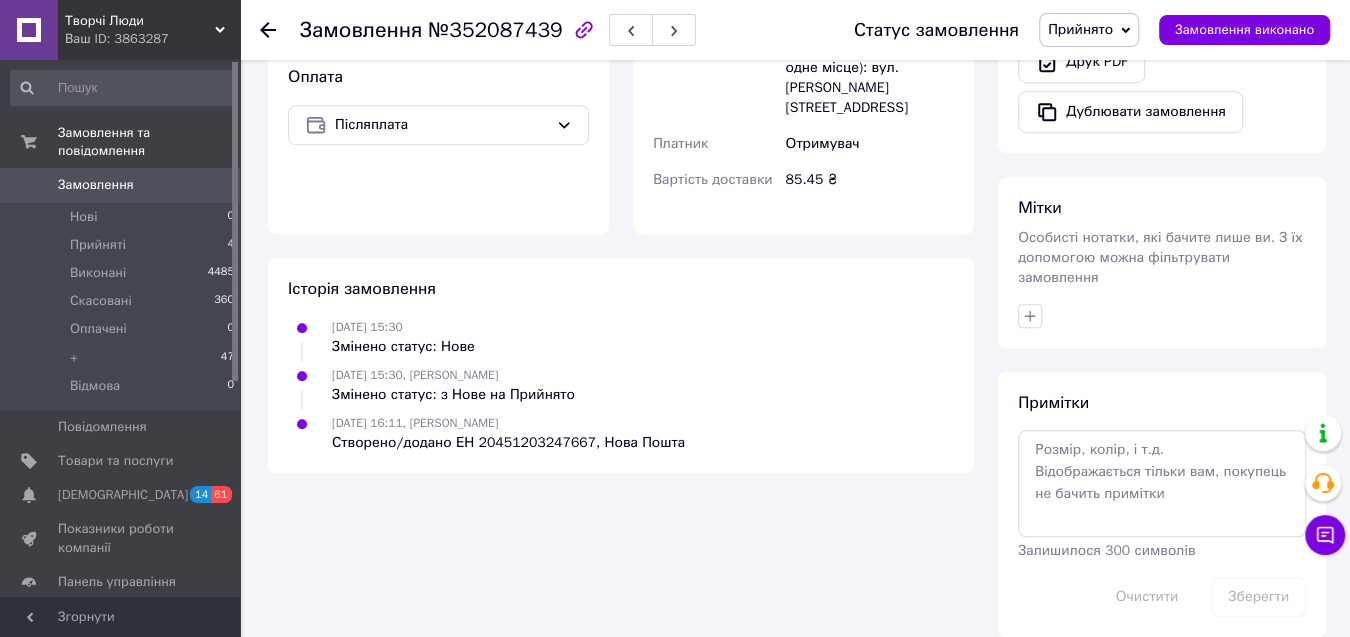 scroll, scrollTop: 0, scrollLeft: 0, axis: both 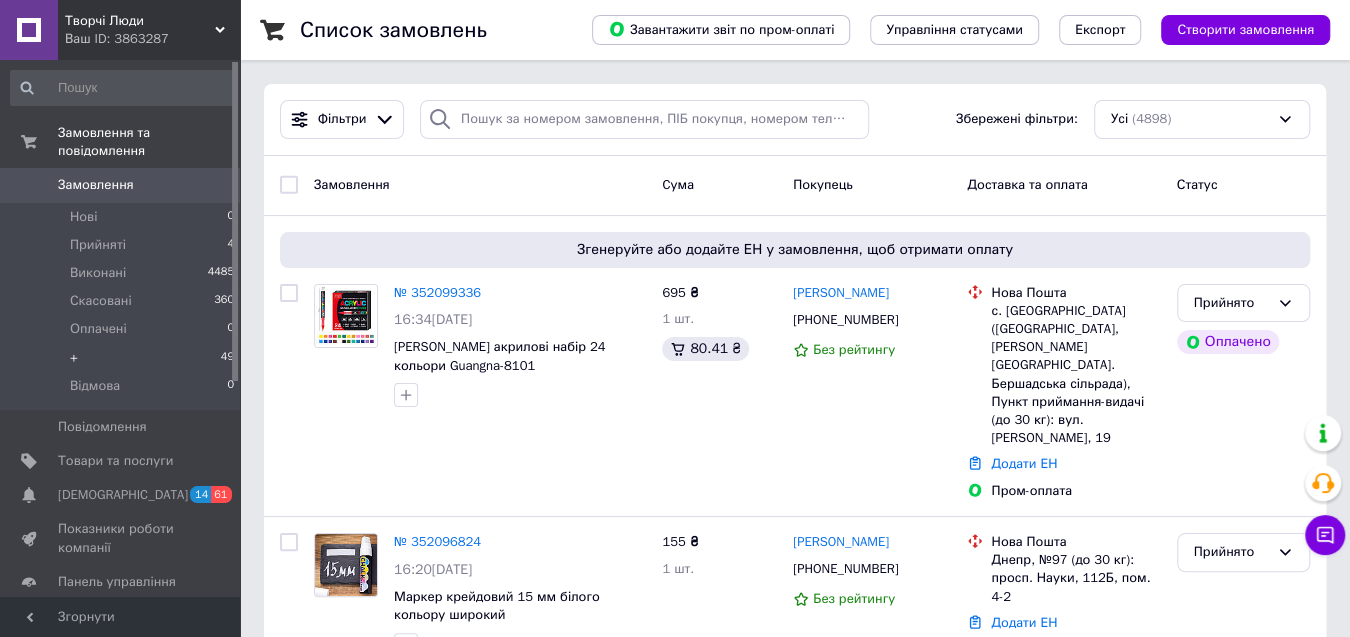 click on "+ 49" at bounding box center (123, 358) 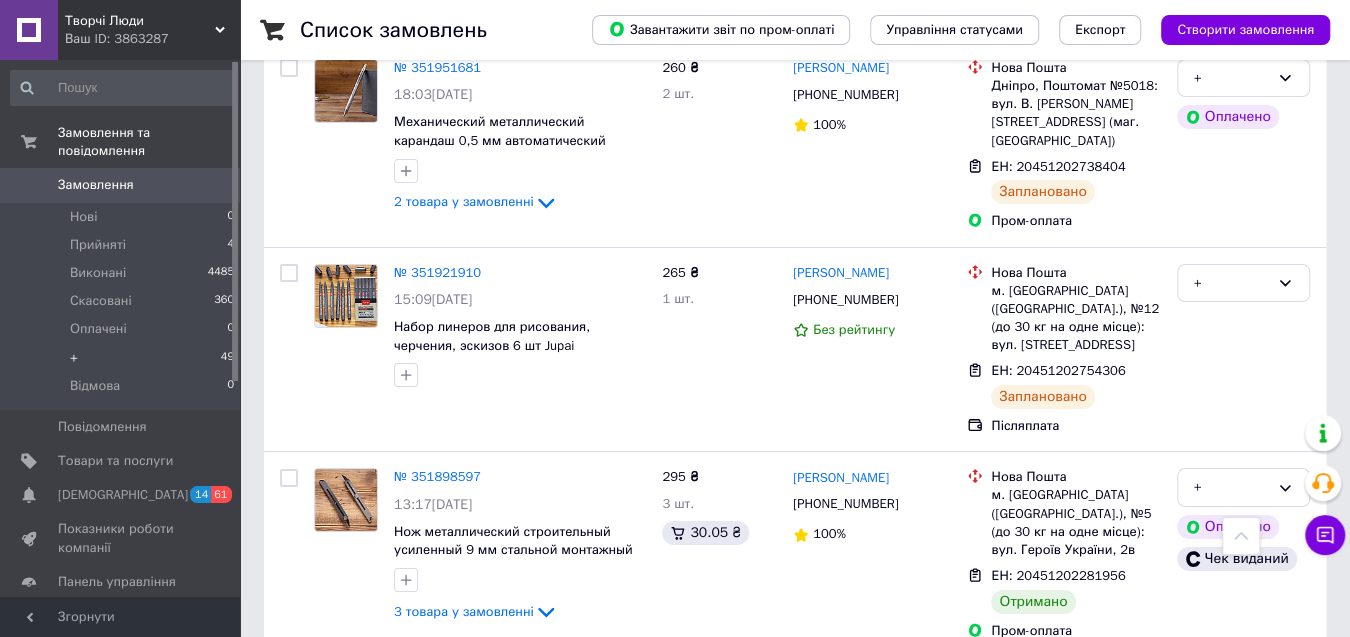 scroll, scrollTop: 4225, scrollLeft: 0, axis: vertical 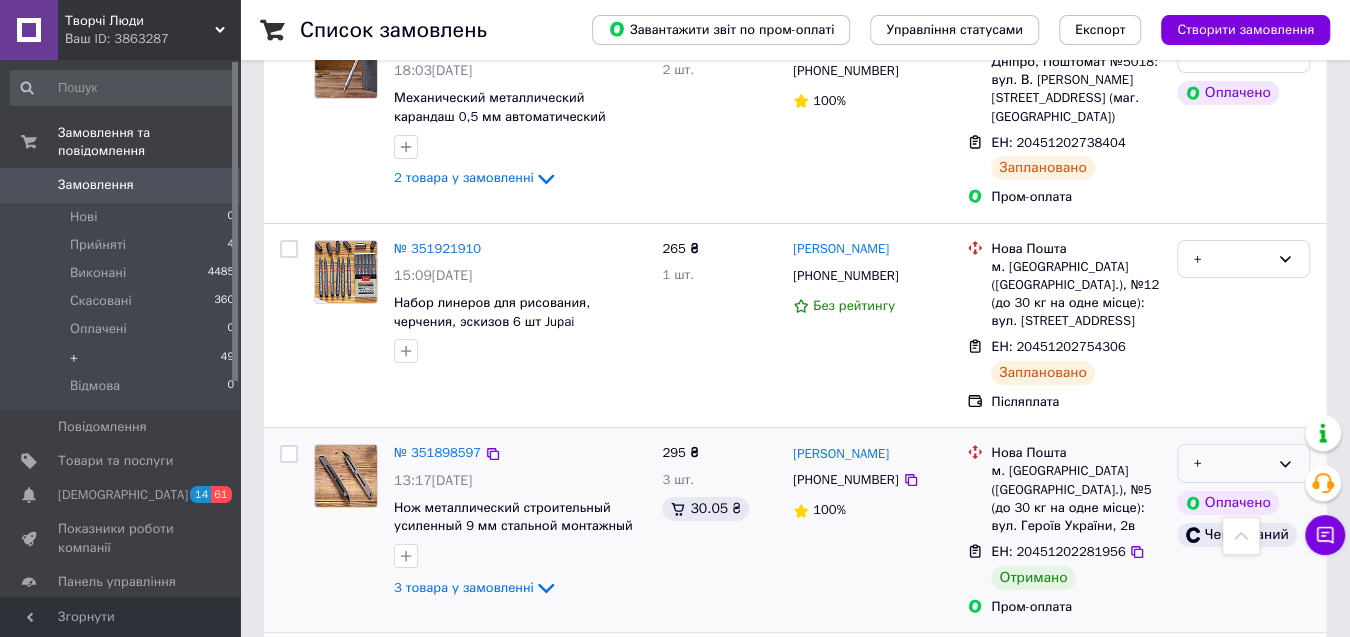 click on "+" at bounding box center [1231, 463] 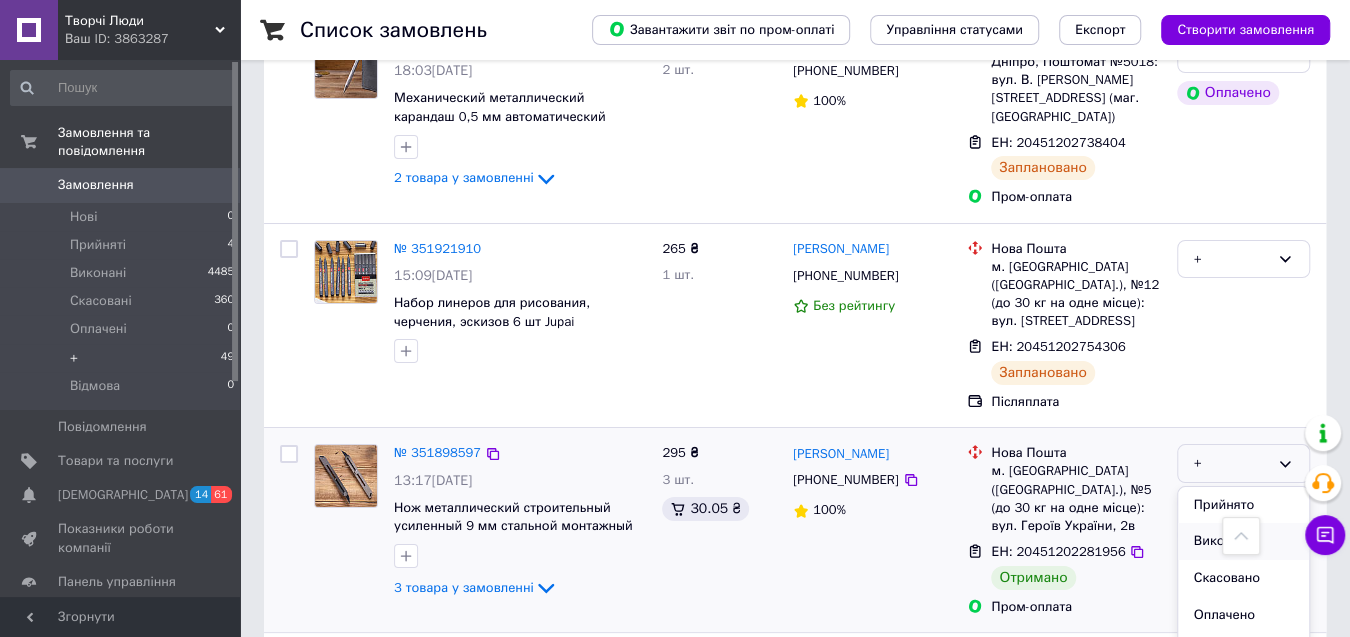click on "Виконано" at bounding box center (1243, 541) 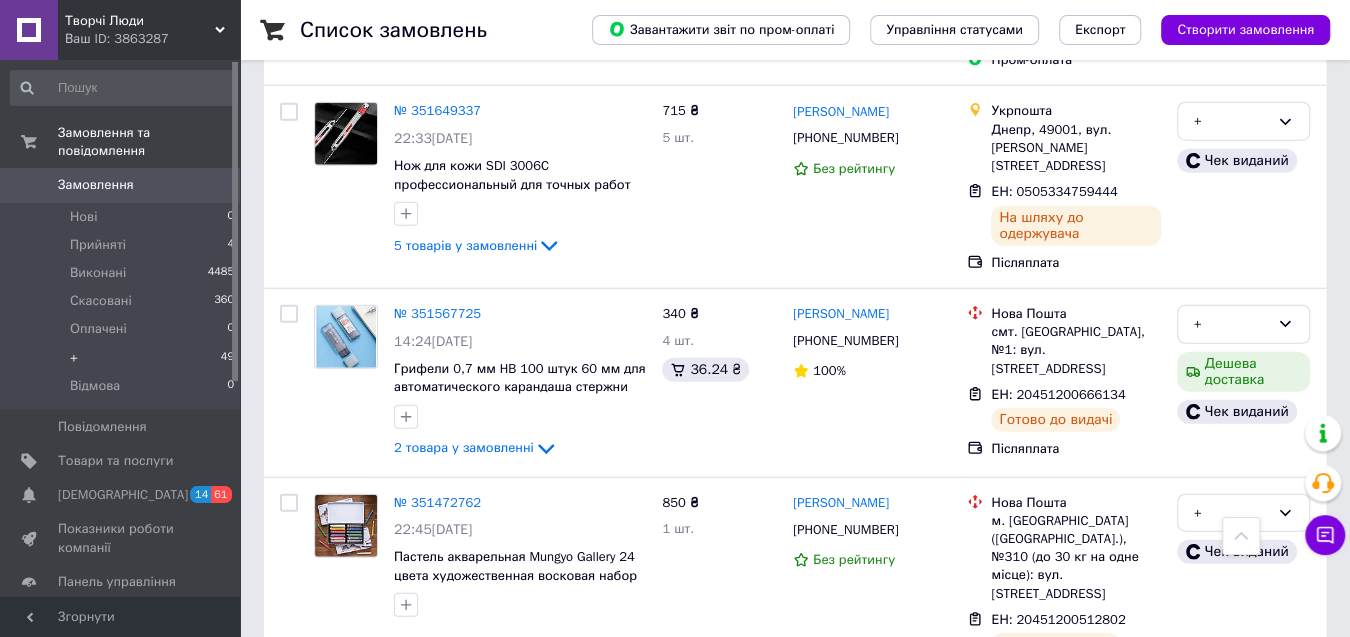 scroll, scrollTop: 7281, scrollLeft: 0, axis: vertical 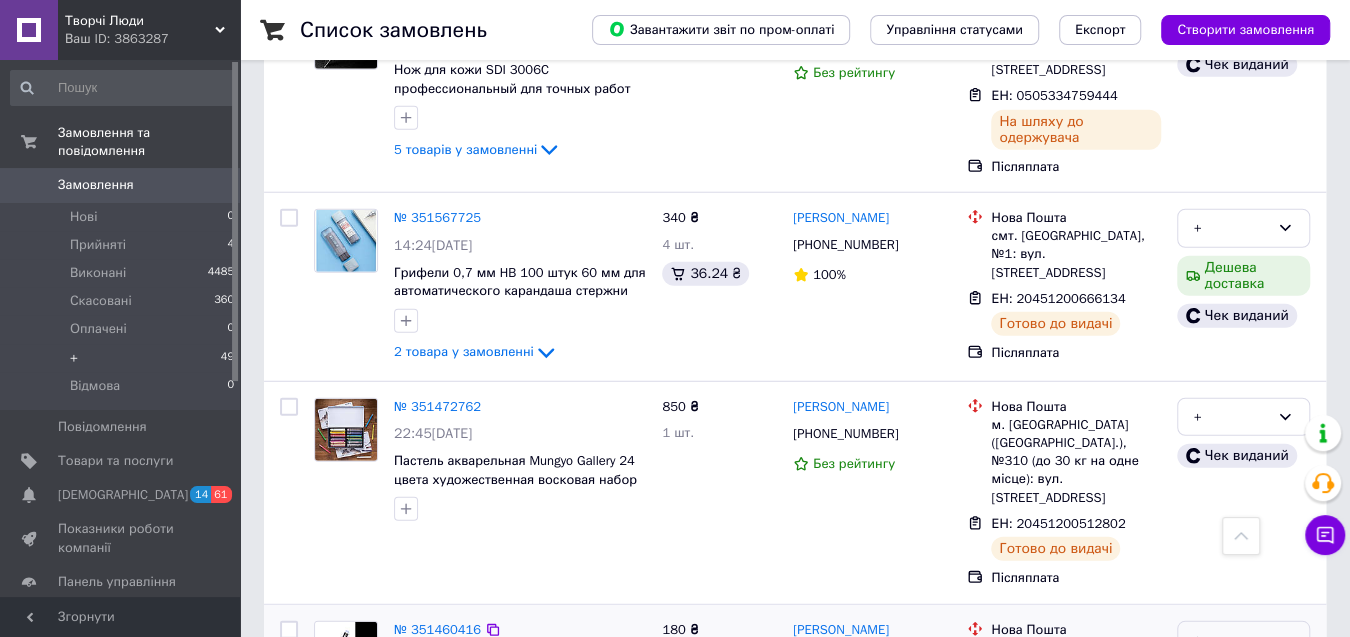 click on "+" at bounding box center [1231, 640] 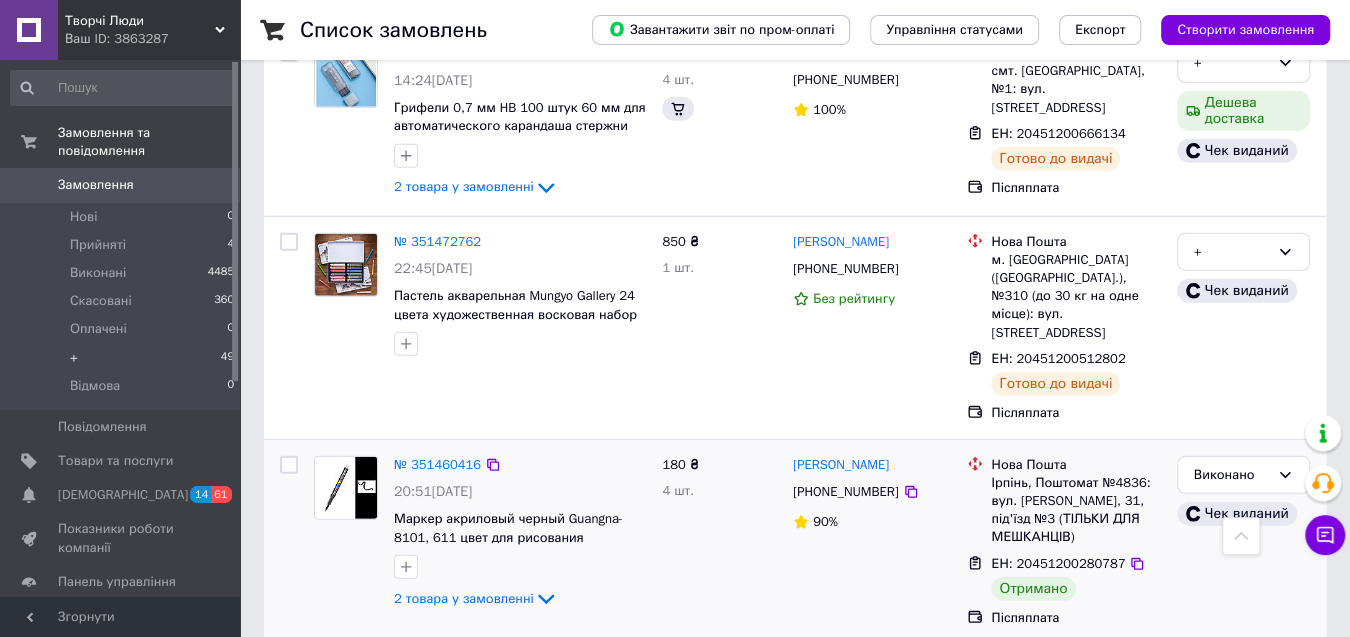 scroll, scrollTop: 7810, scrollLeft: 0, axis: vertical 